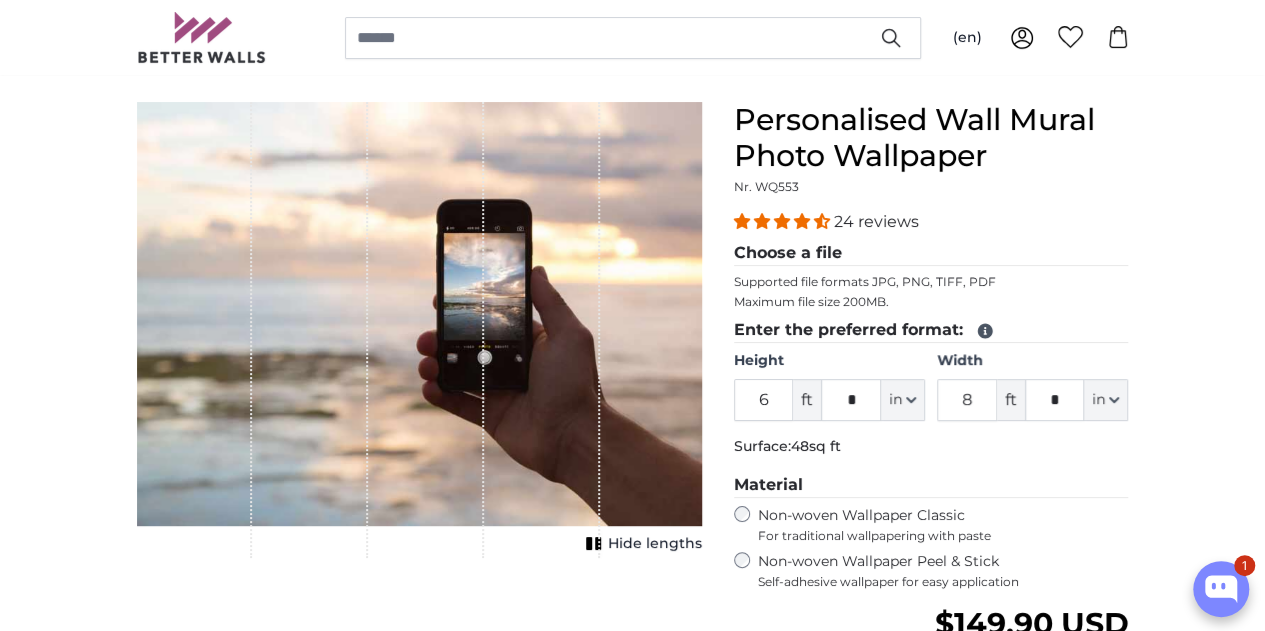 scroll, scrollTop: 0, scrollLeft: 0, axis: both 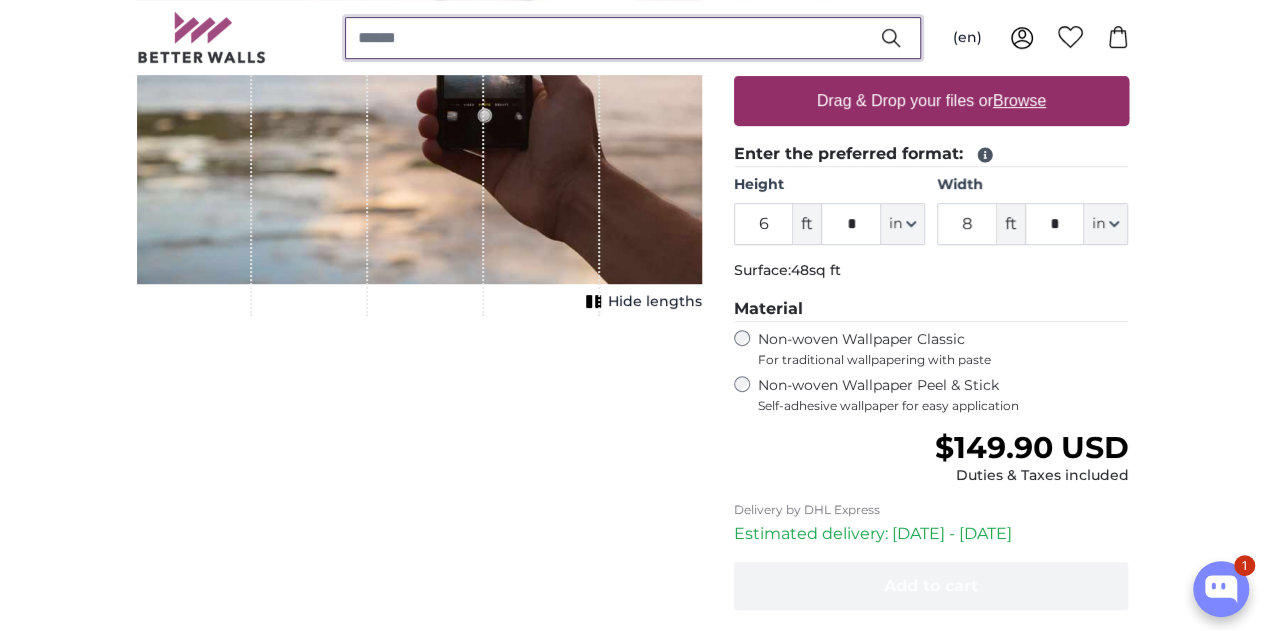 click at bounding box center [633, 38] 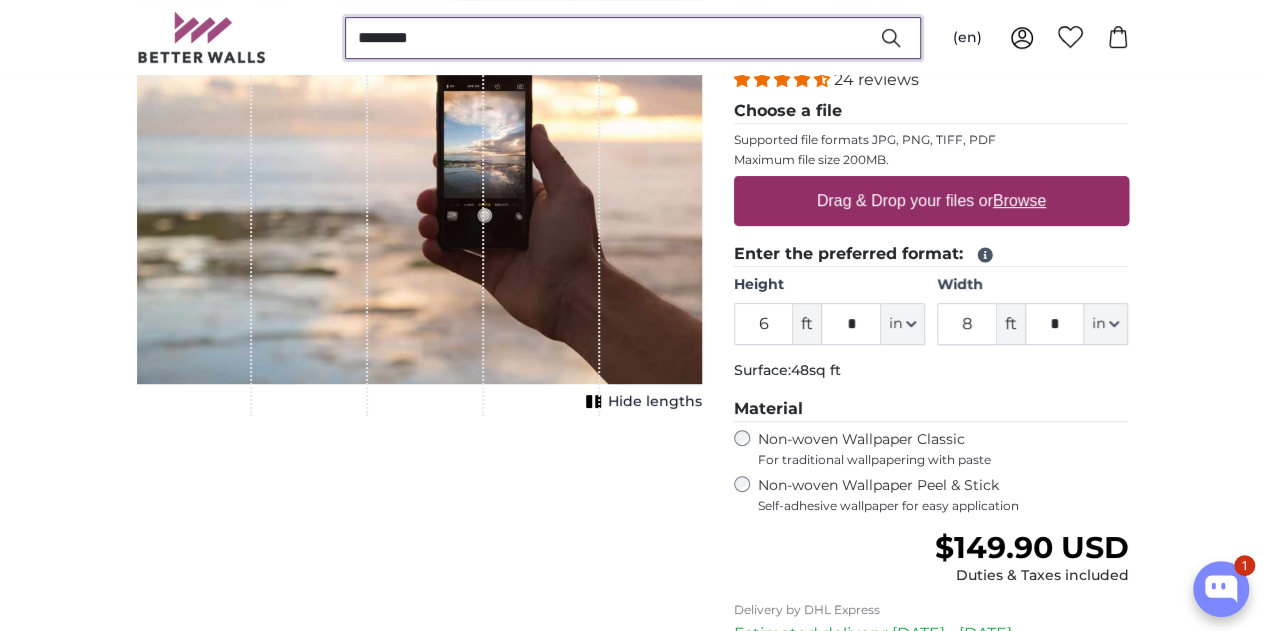scroll, scrollTop: 0, scrollLeft: 0, axis: both 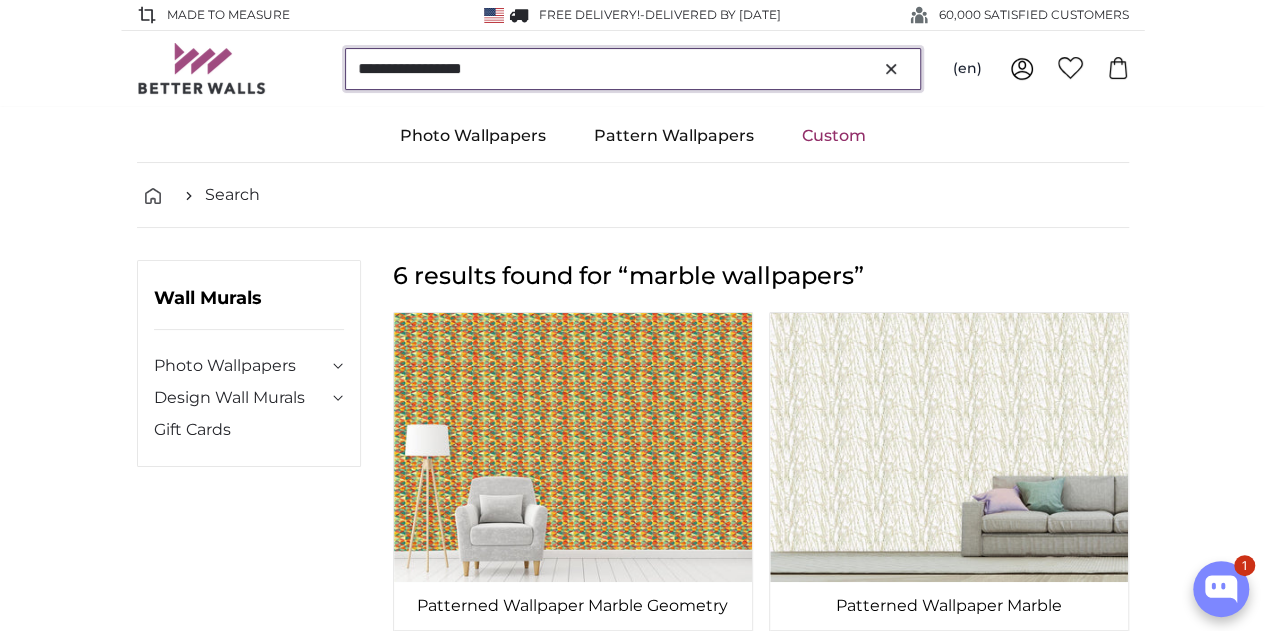 type on "**********" 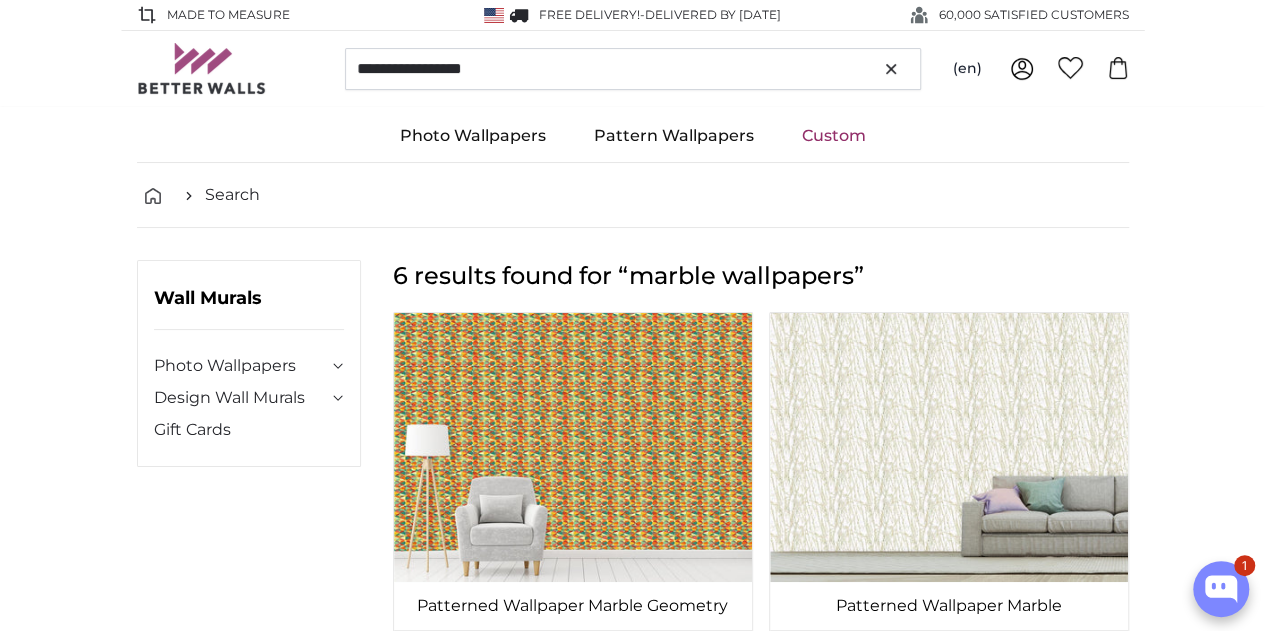 click on "6 results found for “marble wallpapers”" at bounding box center [761, 276] 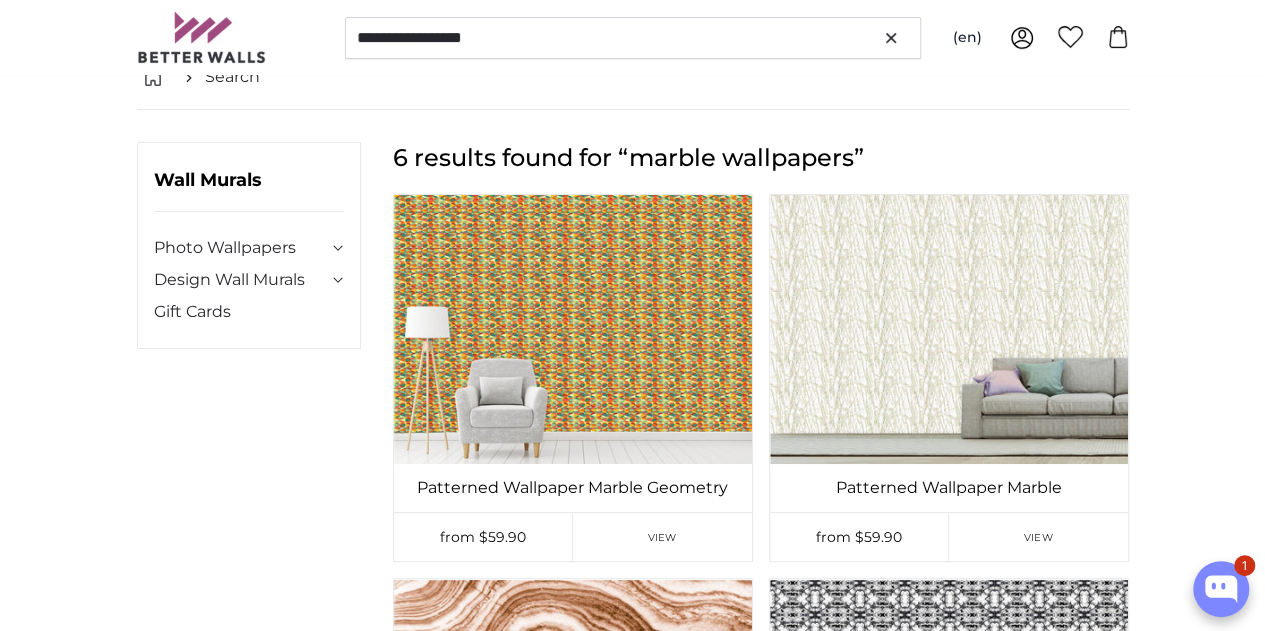 scroll, scrollTop: 300, scrollLeft: 0, axis: vertical 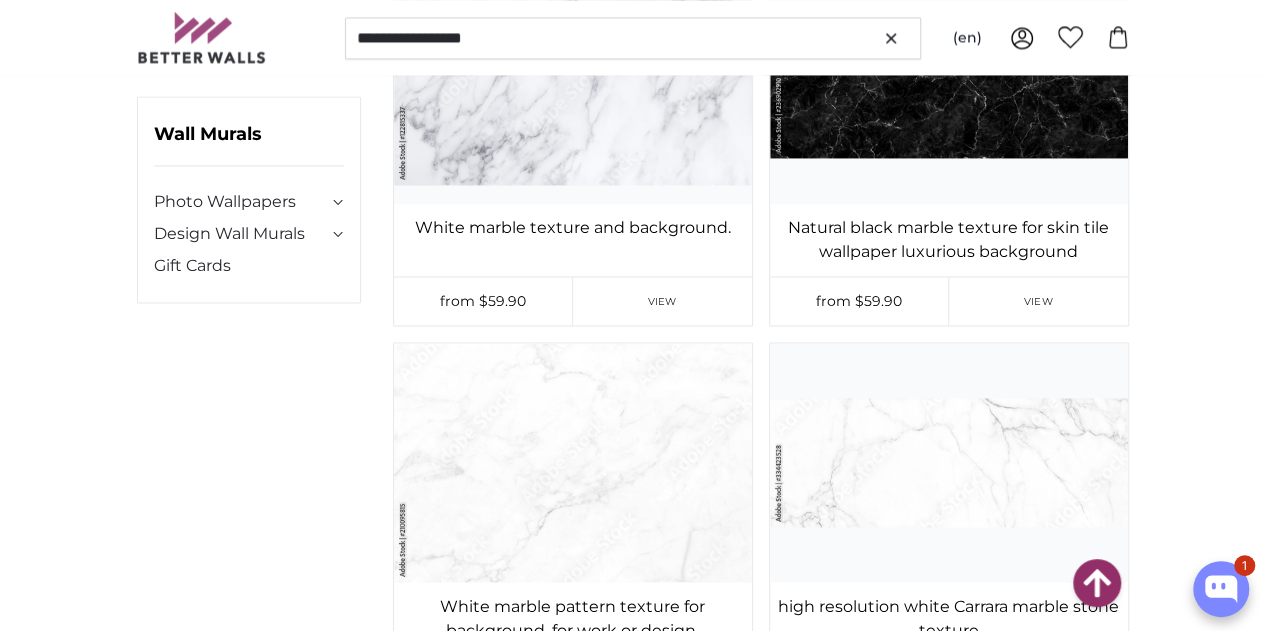 click at bounding box center (573, 85) 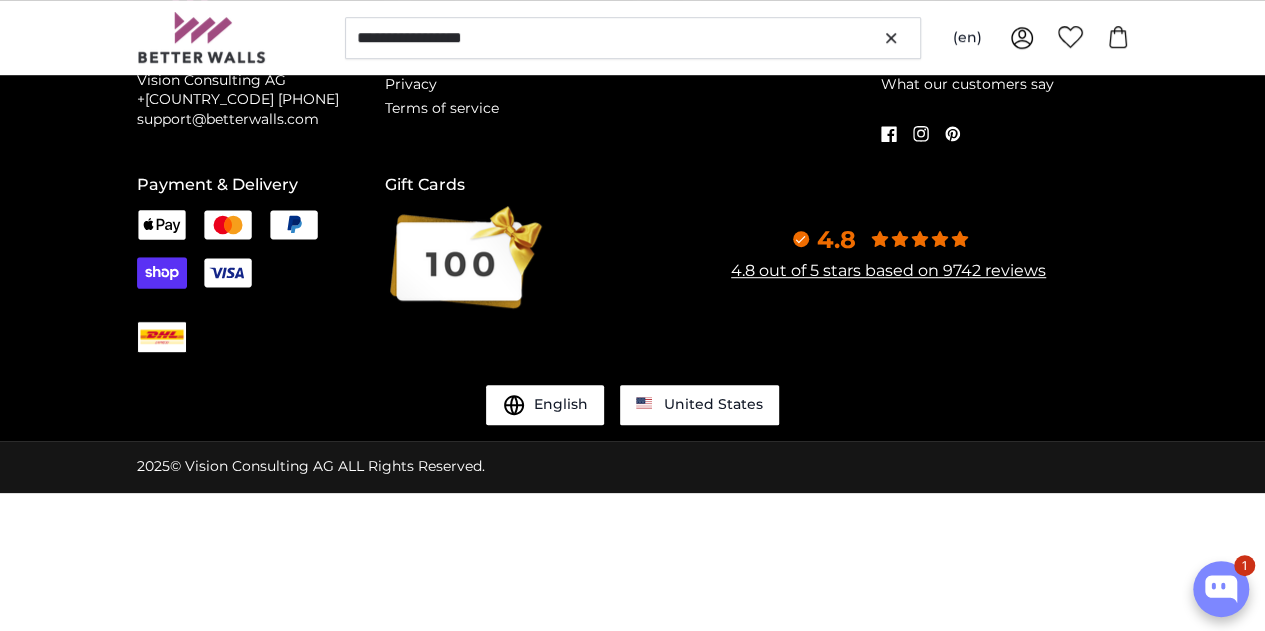 scroll, scrollTop: 0, scrollLeft: 0, axis: both 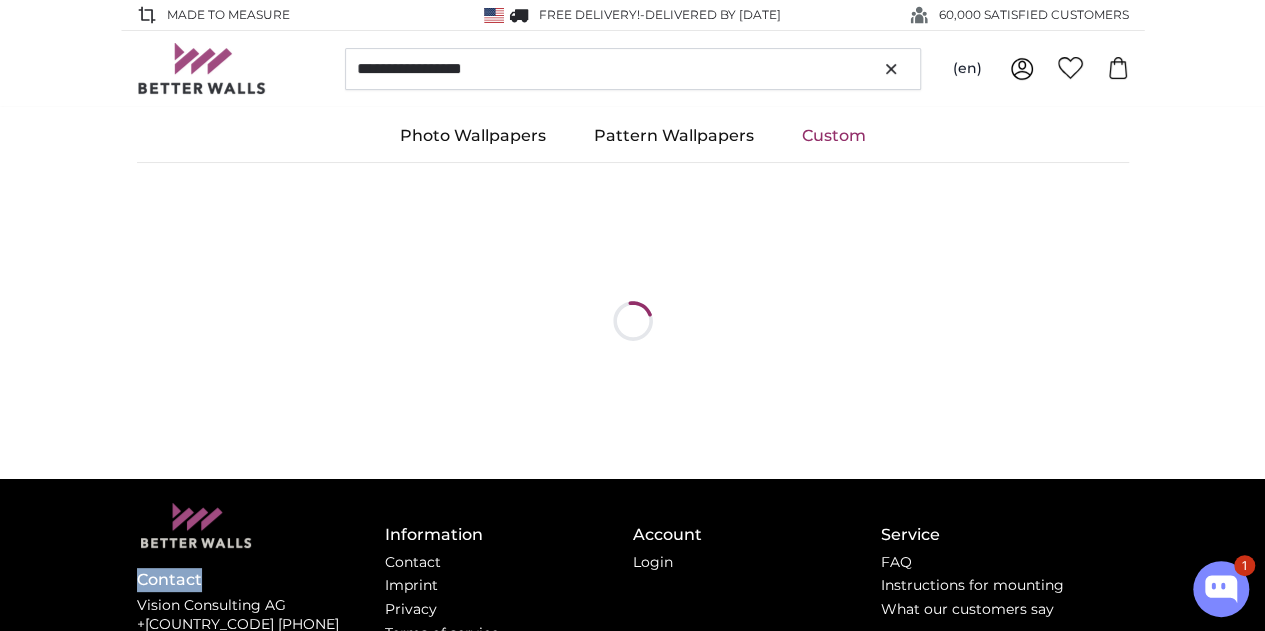 click at bounding box center (633, 321) 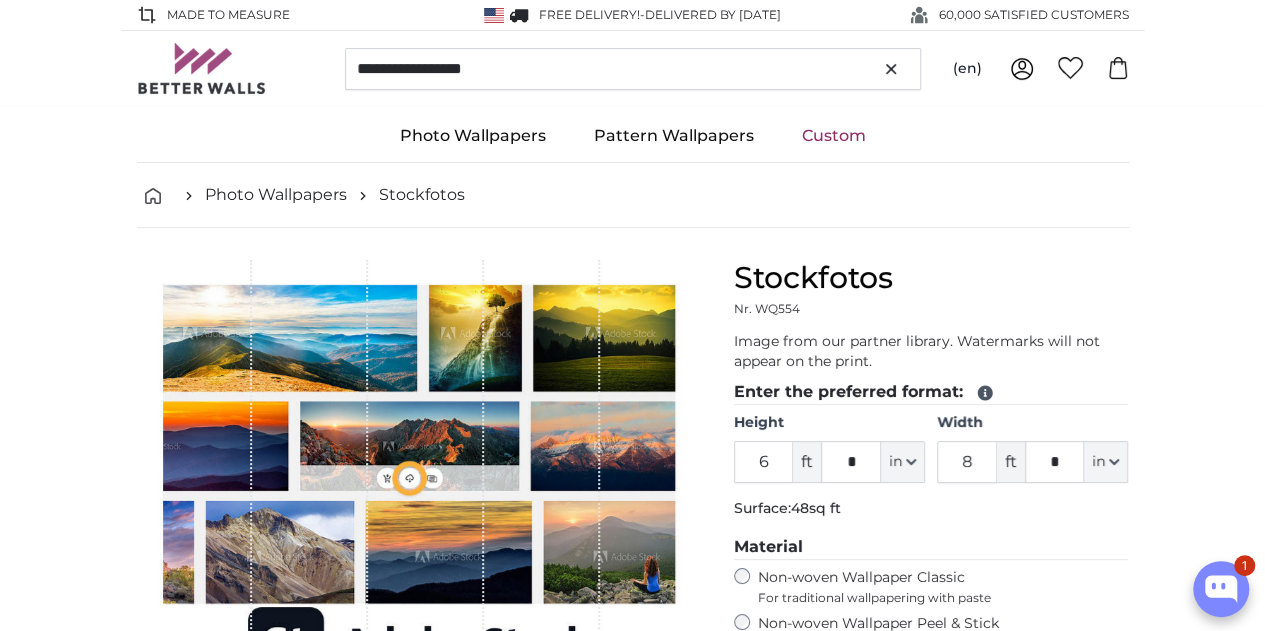 type on "10" 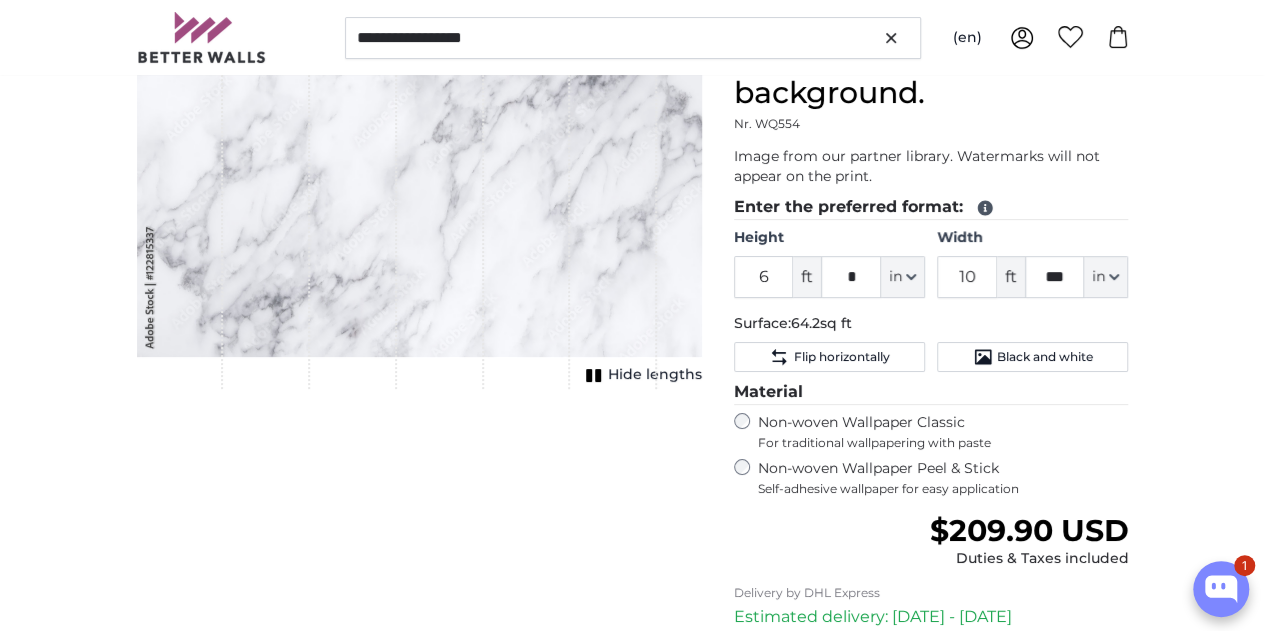 scroll, scrollTop: 100, scrollLeft: 0, axis: vertical 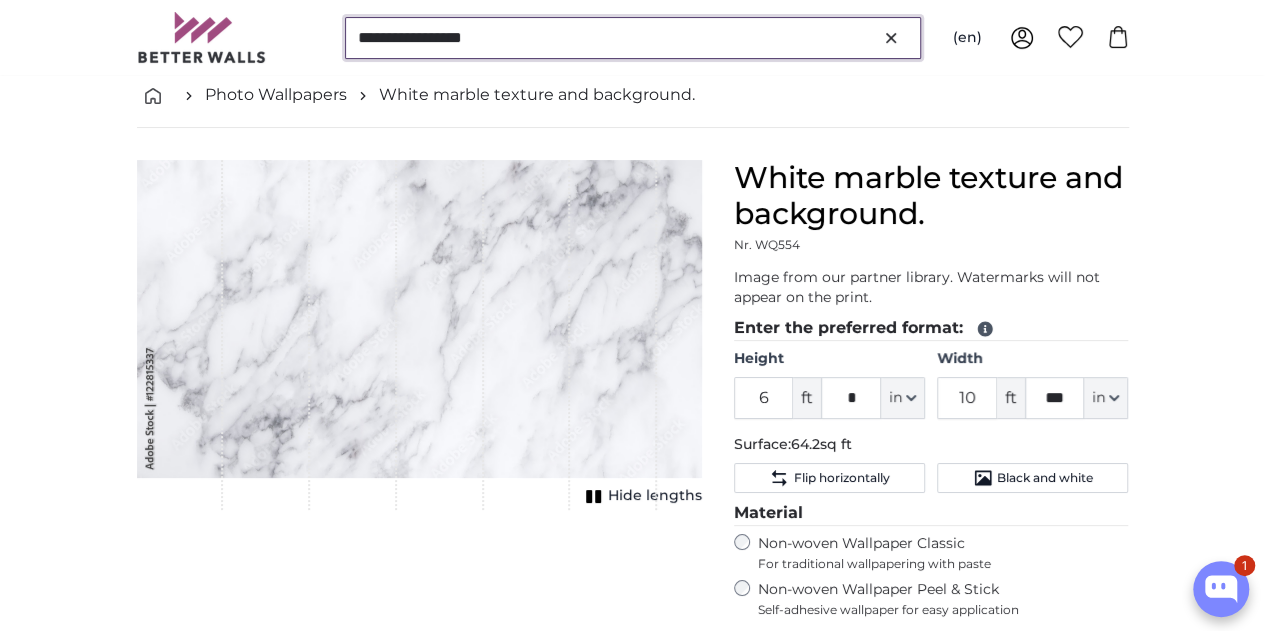 click on "**********" at bounding box center (633, 38) 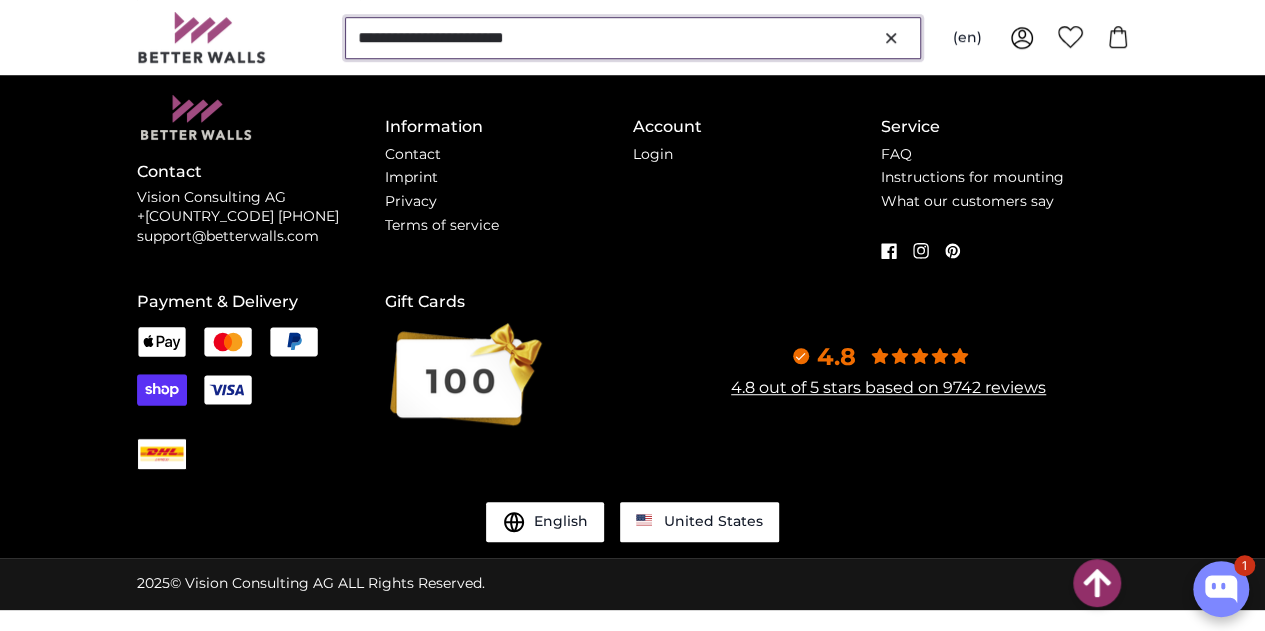 scroll, scrollTop: 0, scrollLeft: 0, axis: both 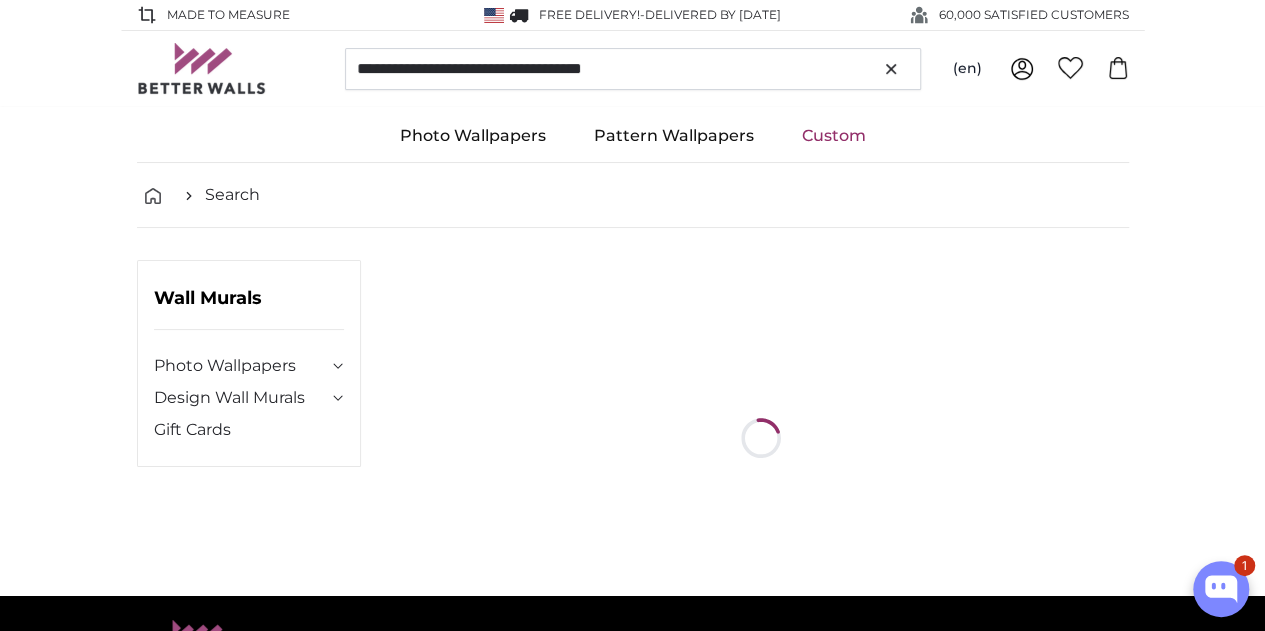click on "Wall Murals
Photo Wallpapers
Nature
Forest" at bounding box center (633, 412) 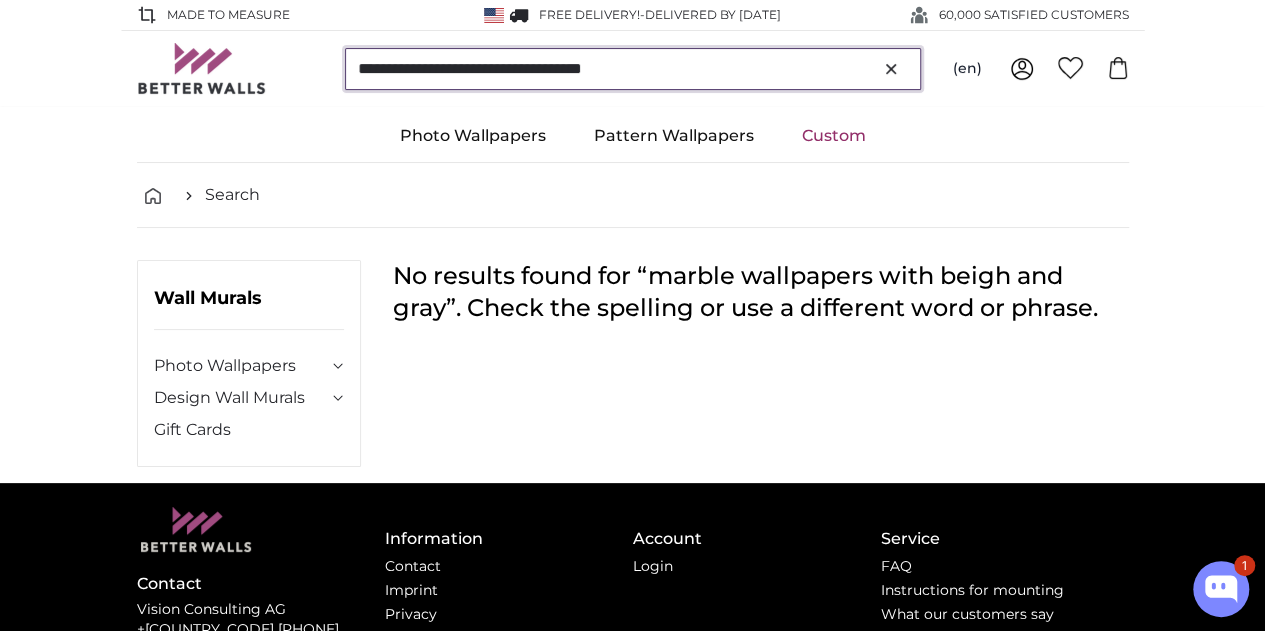 click on "**********" at bounding box center [633, 69] 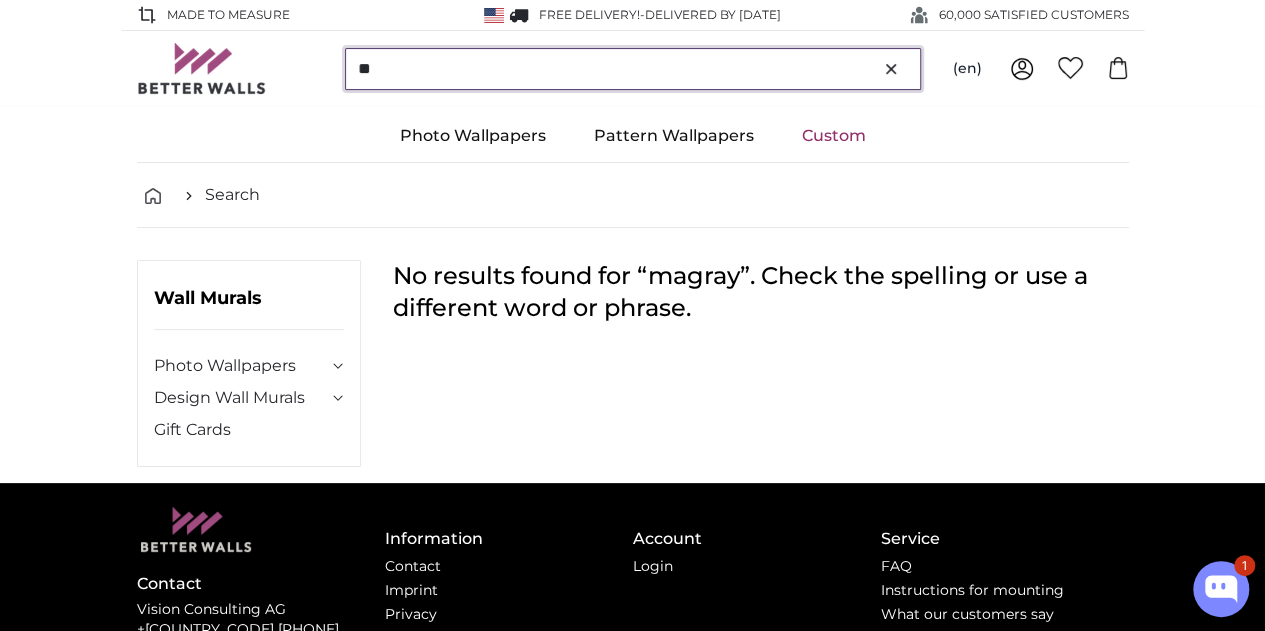 type on "*" 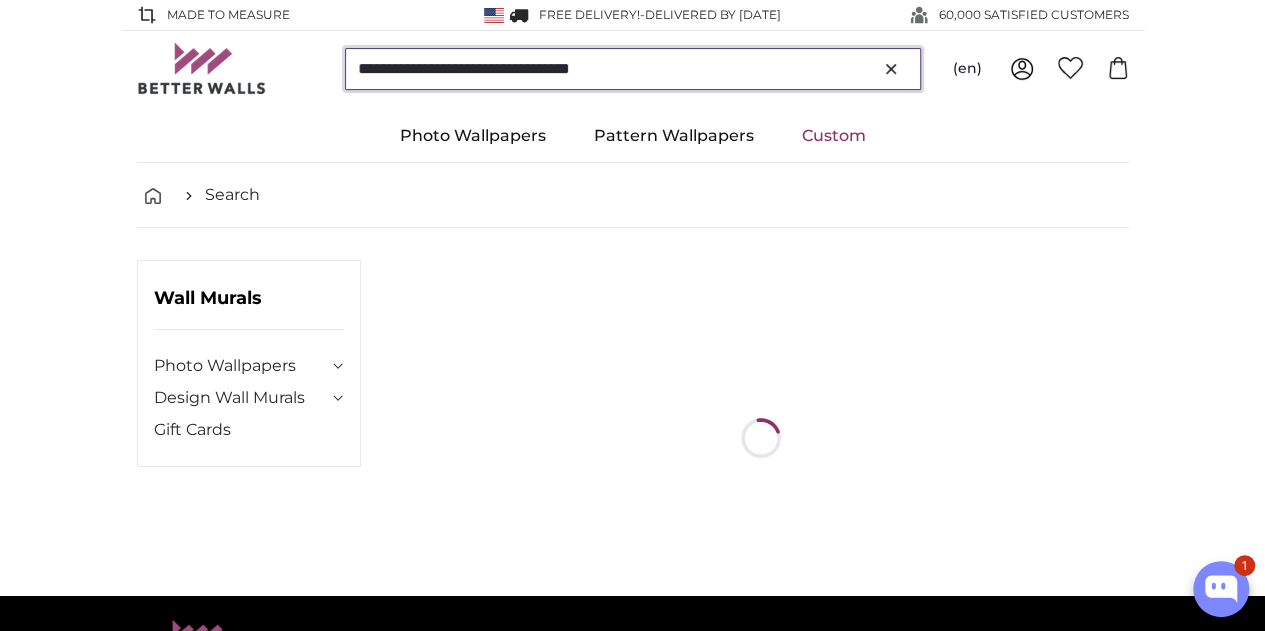 type on "**********" 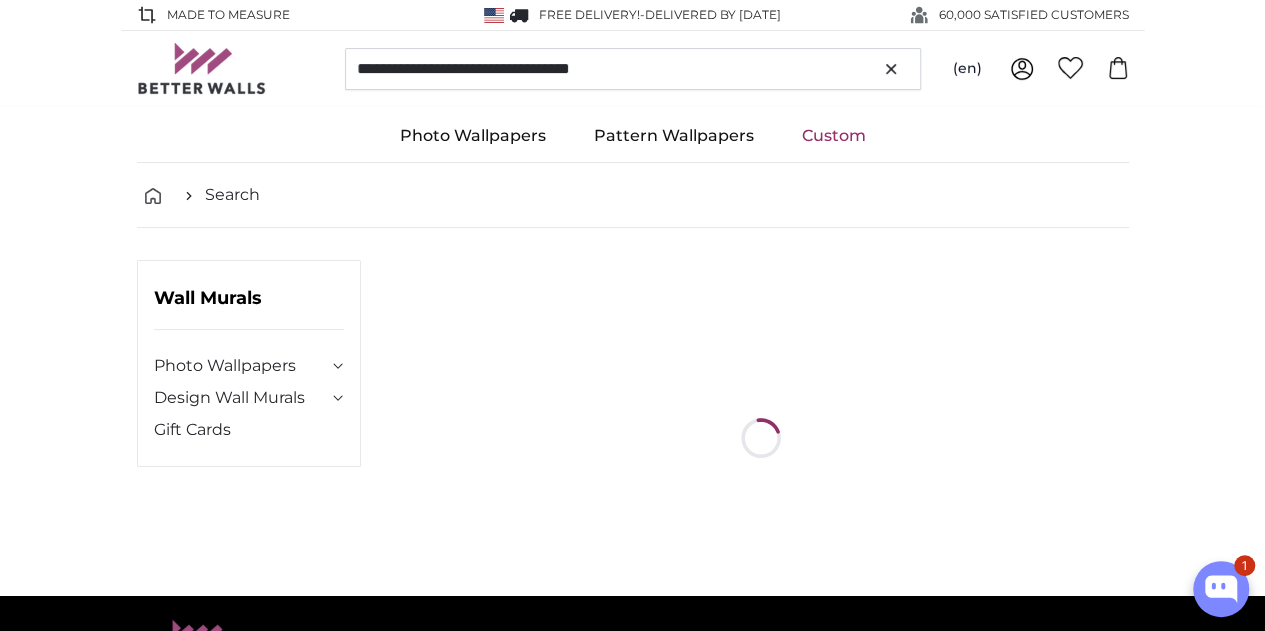 click on "Wall Murals
Photo Wallpapers
Nature
Forest" at bounding box center [249, 371] 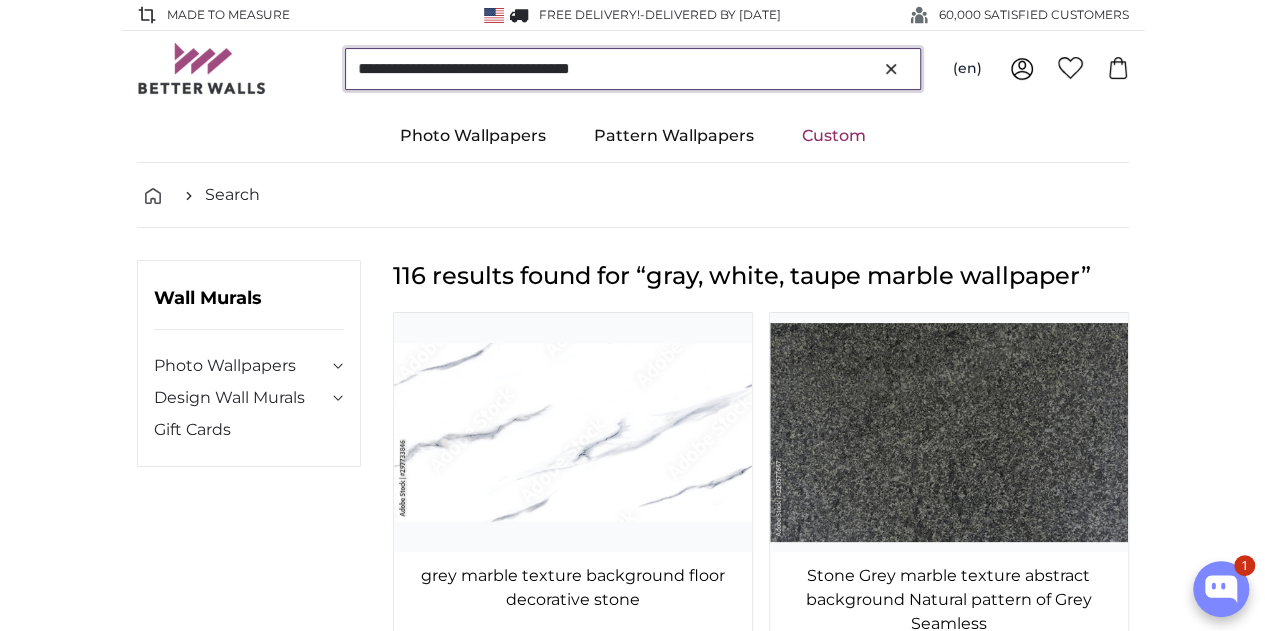click on "**********" at bounding box center (633, 69) 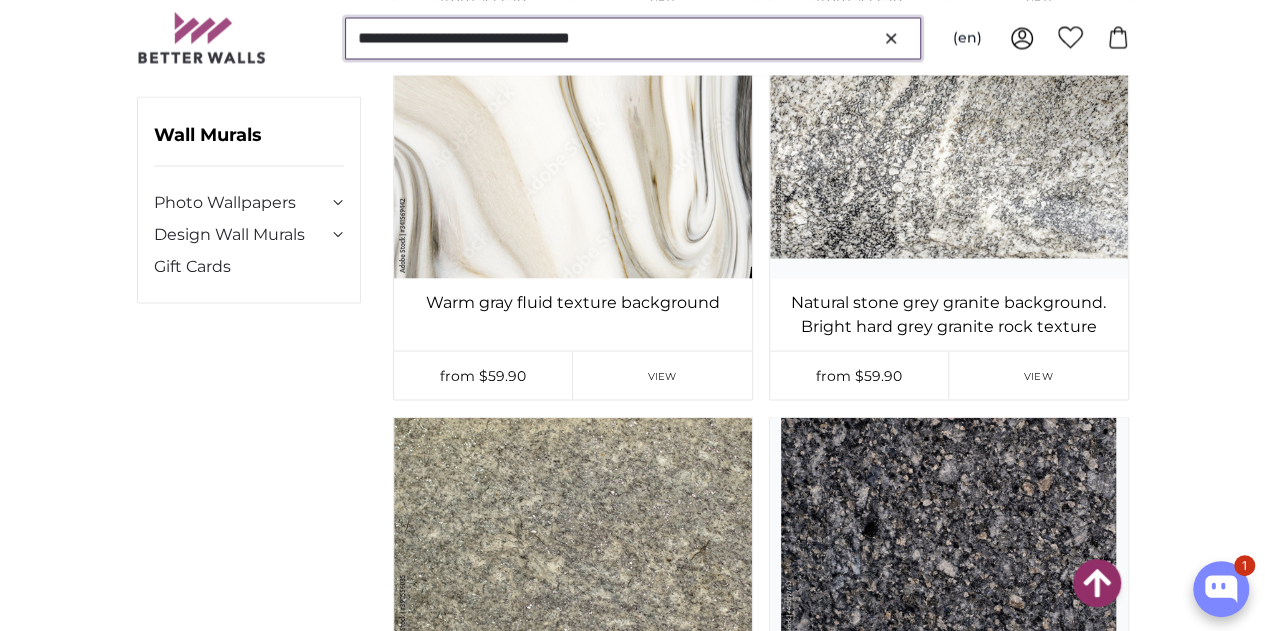 scroll, scrollTop: 1700, scrollLeft: 0, axis: vertical 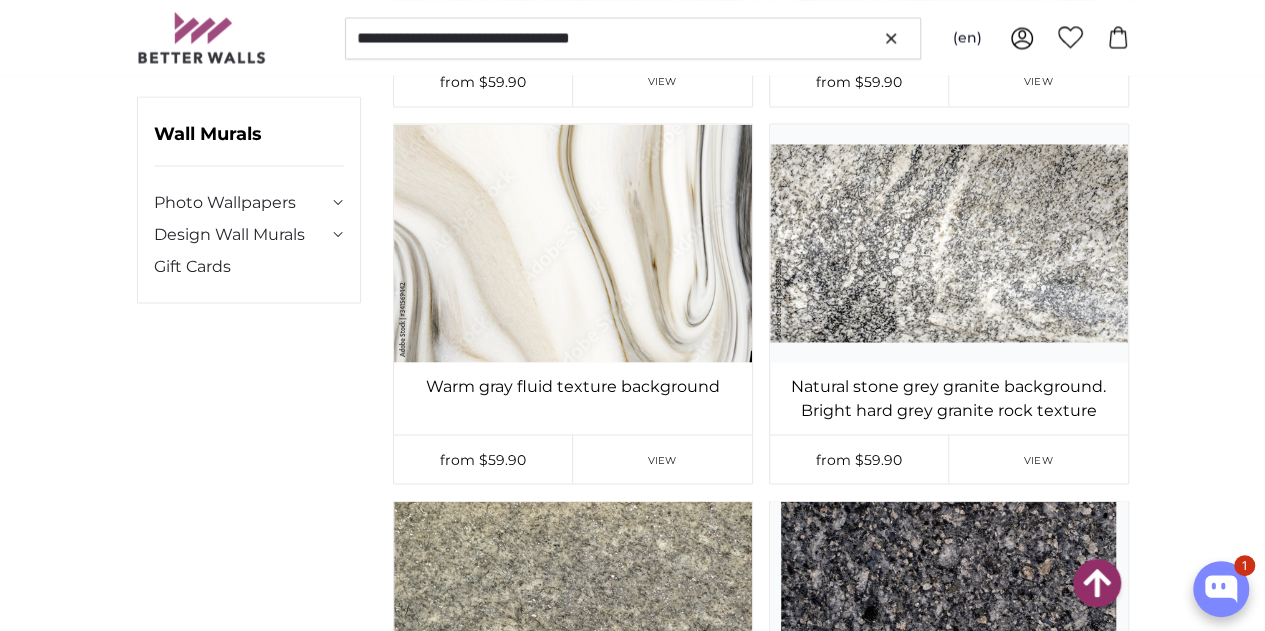 click on "Wall Murals
Photo Wallpapers
Nature
Forest" at bounding box center (633, 1957) 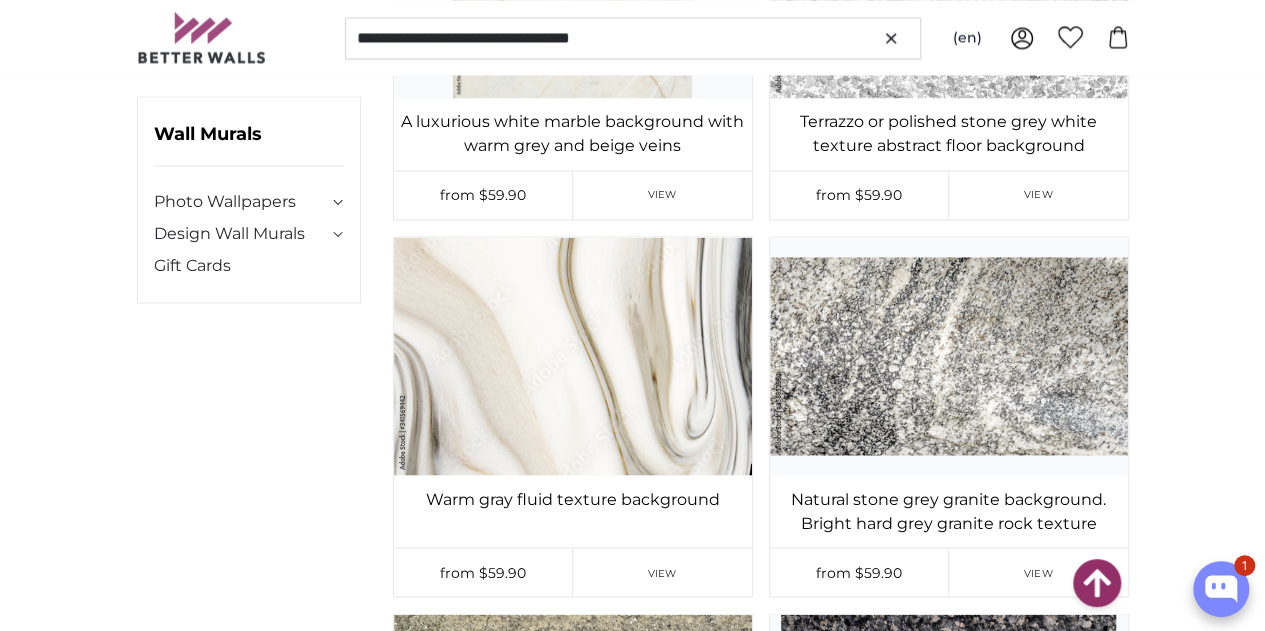 scroll, scrollTop: 1500, scrollLeft: 0, axis: vertical 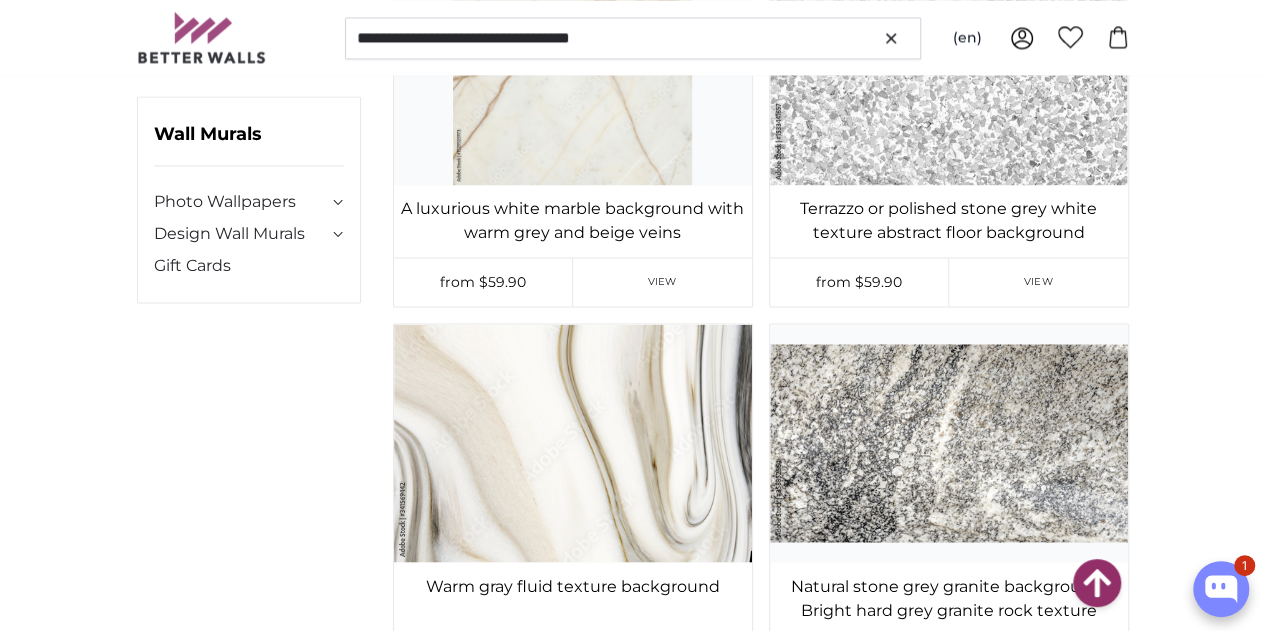 click at bounding box center (573, 65) 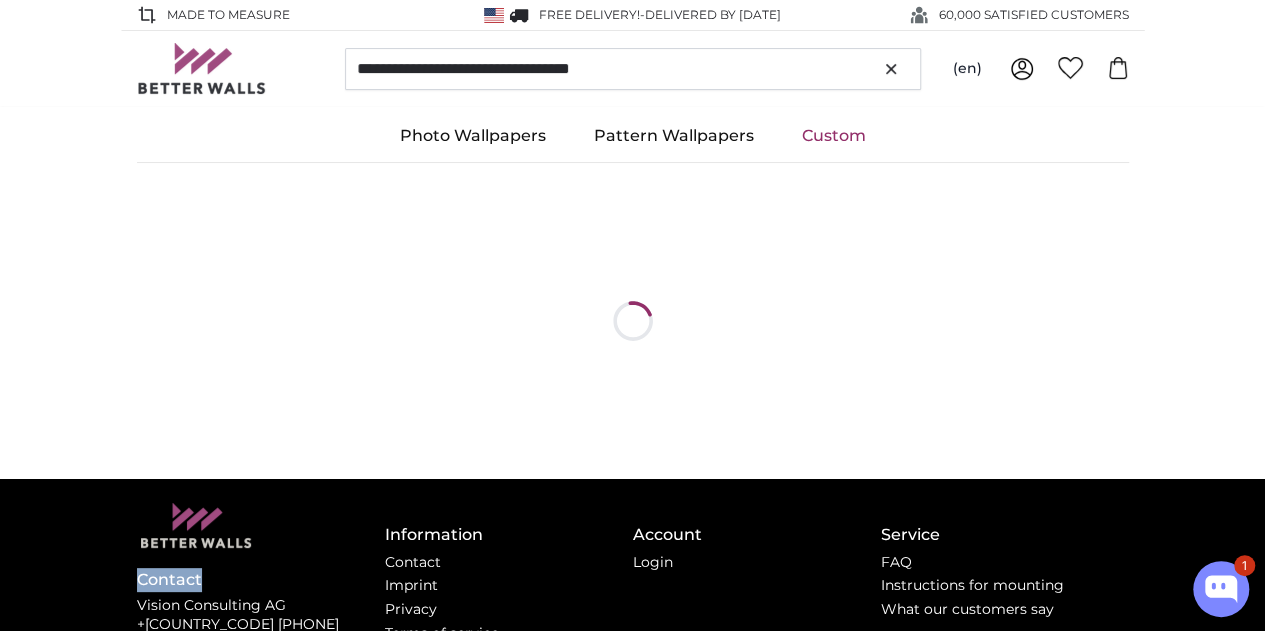 click at bounding box center (633, 321) 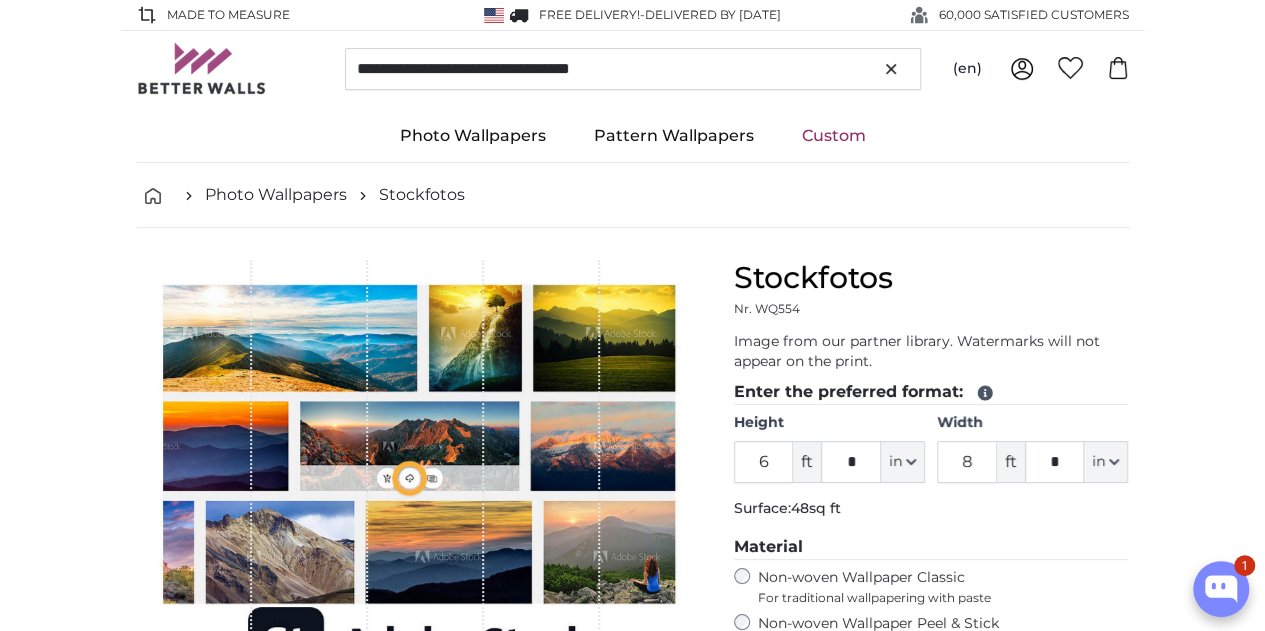 type on "6" 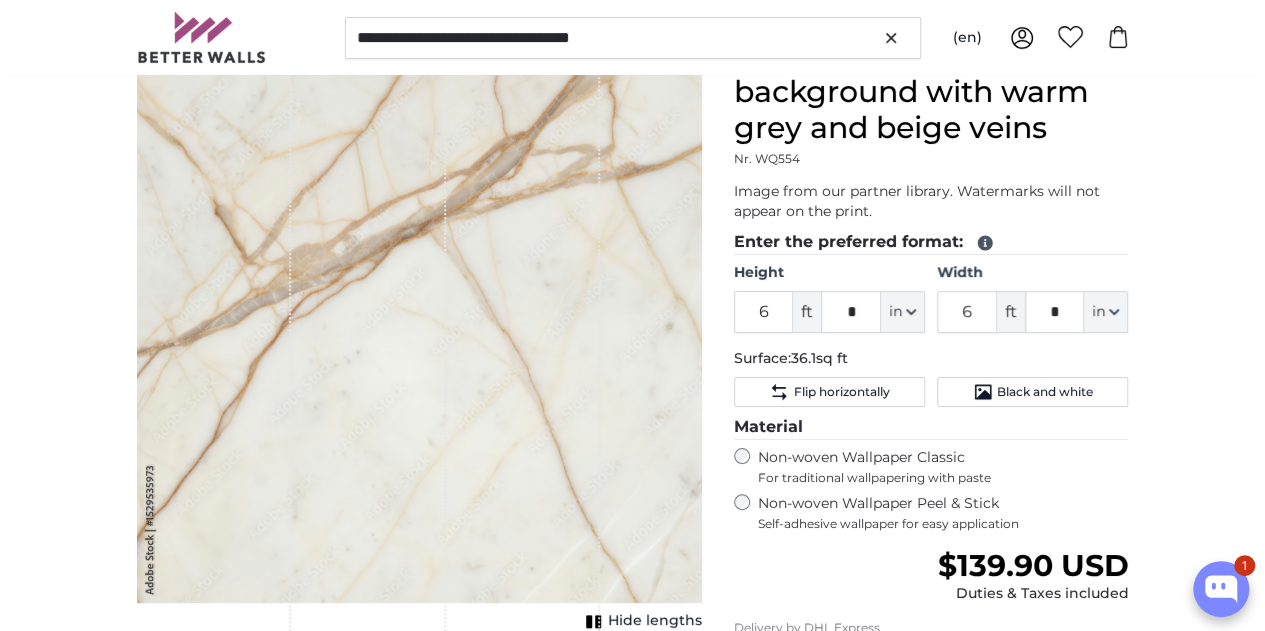 scroll, scrollTop: 200, scrollLeft: 0, axis: vertical 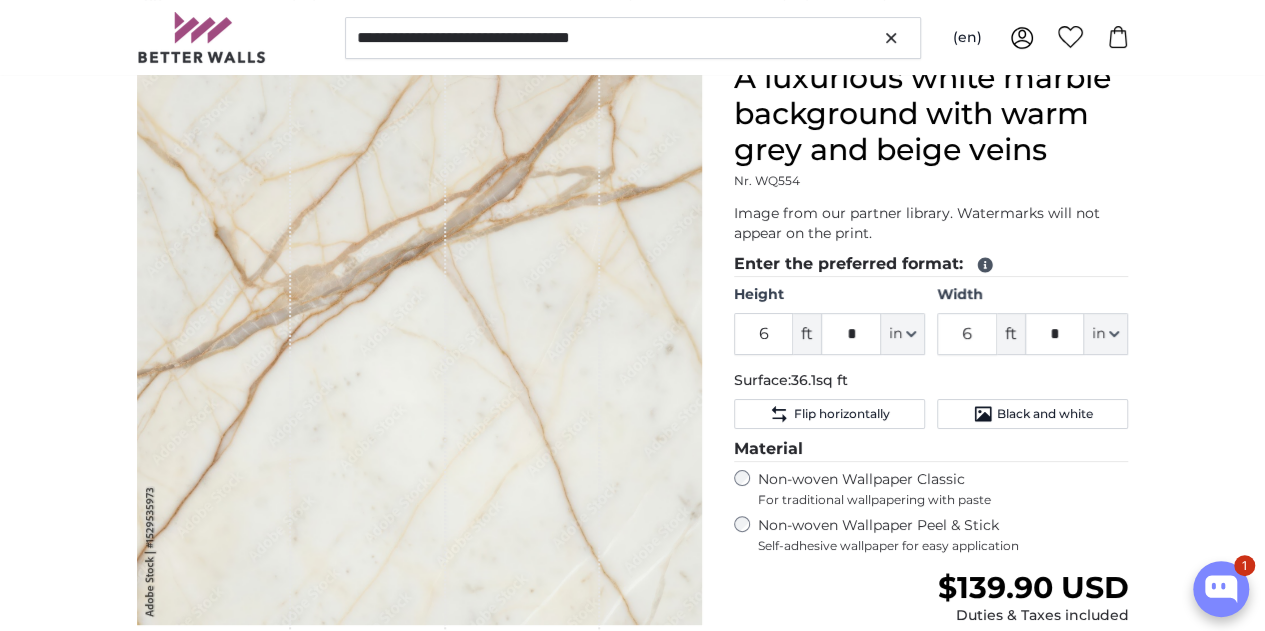 click at bounding box center [523, 358] 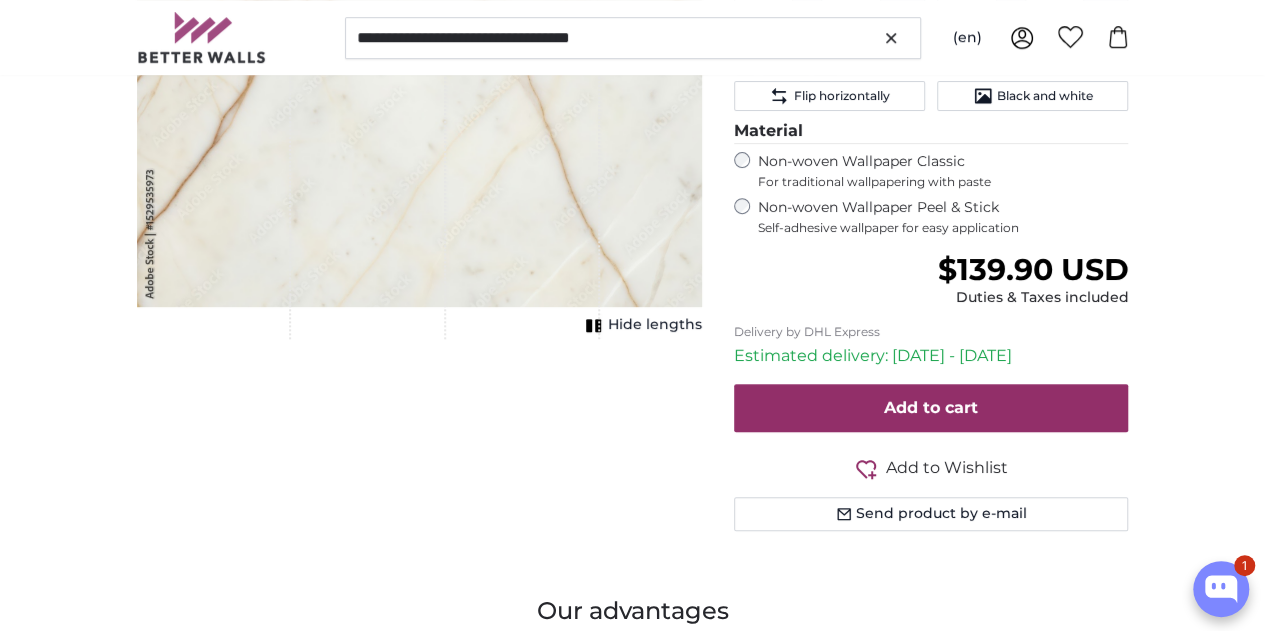 scroll, scrollTop: 0, scrollLeft: 0, axis: both 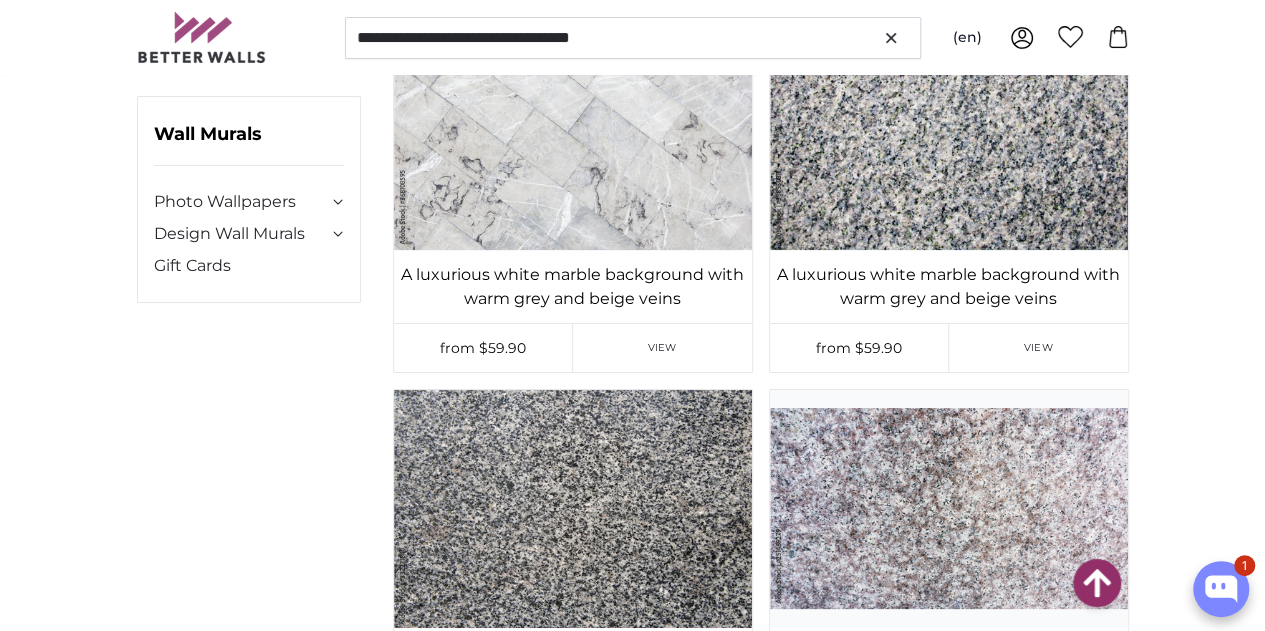 click at bounding box center (949, -247) 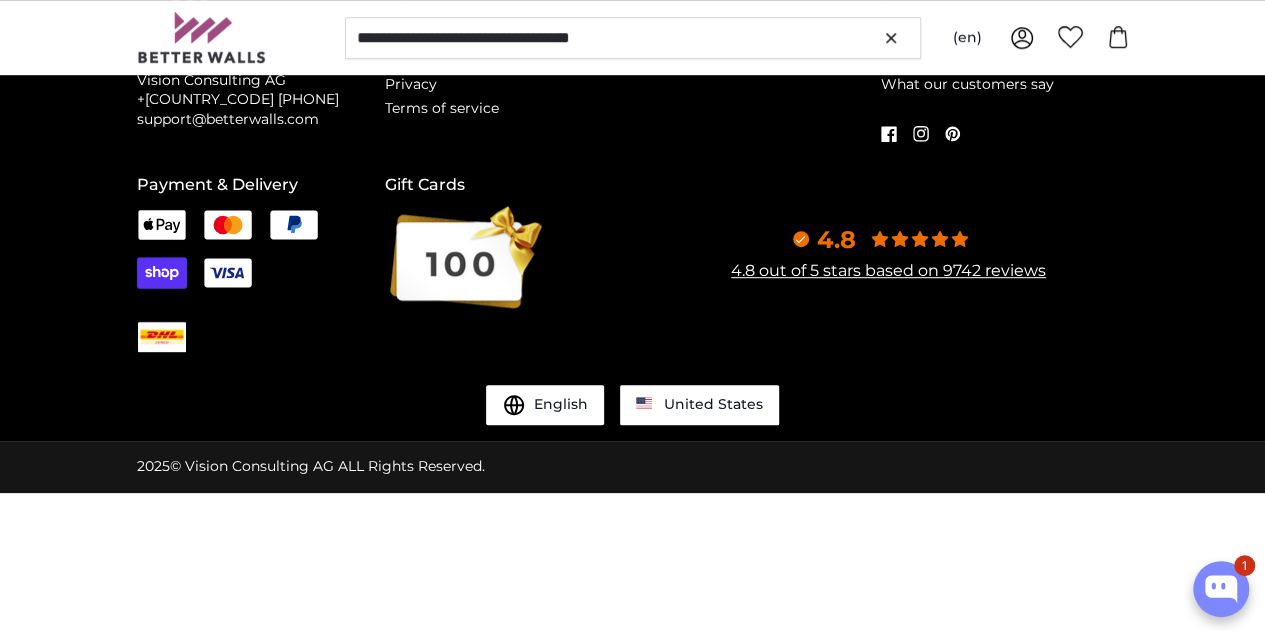 scroll, scrollTop: 0, scrollLeft: 0, axis: both 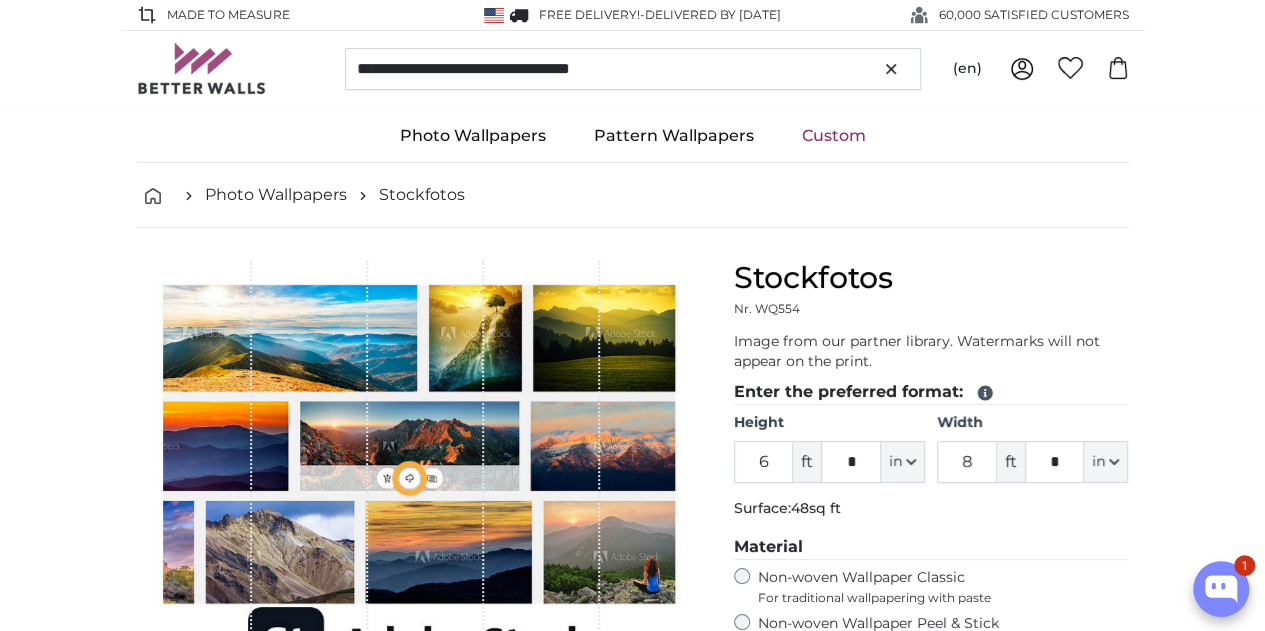type on "12" 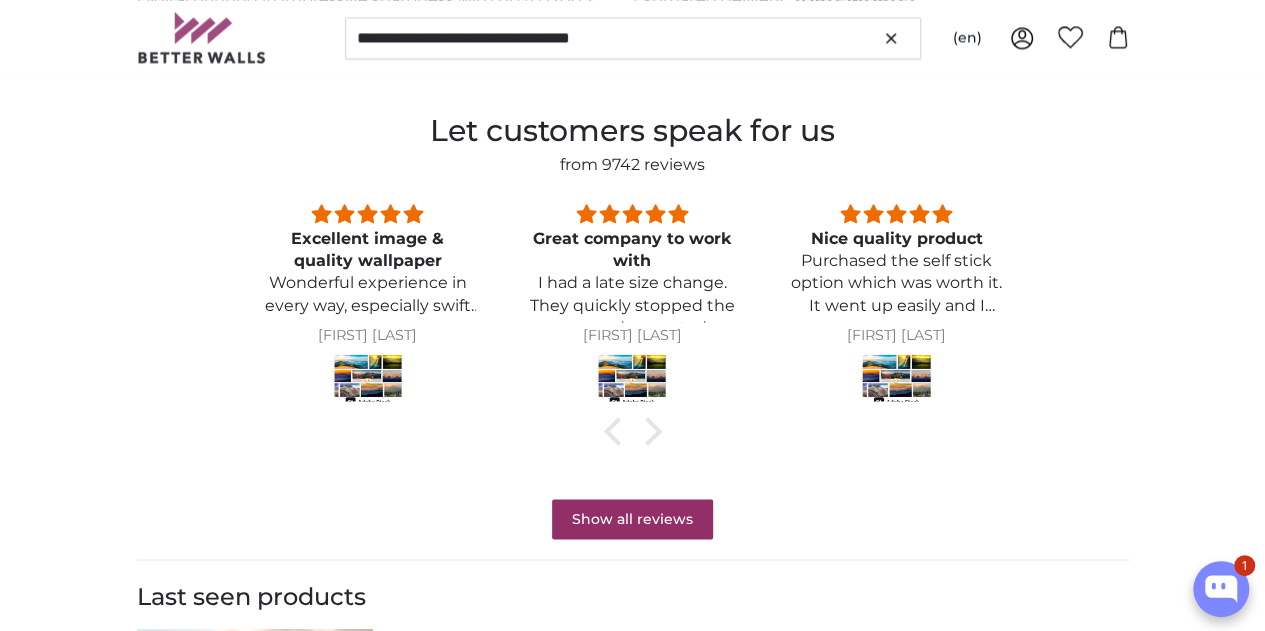 scroll, scrollTop: 1300, scrollLeft: 0, axis: vertical 